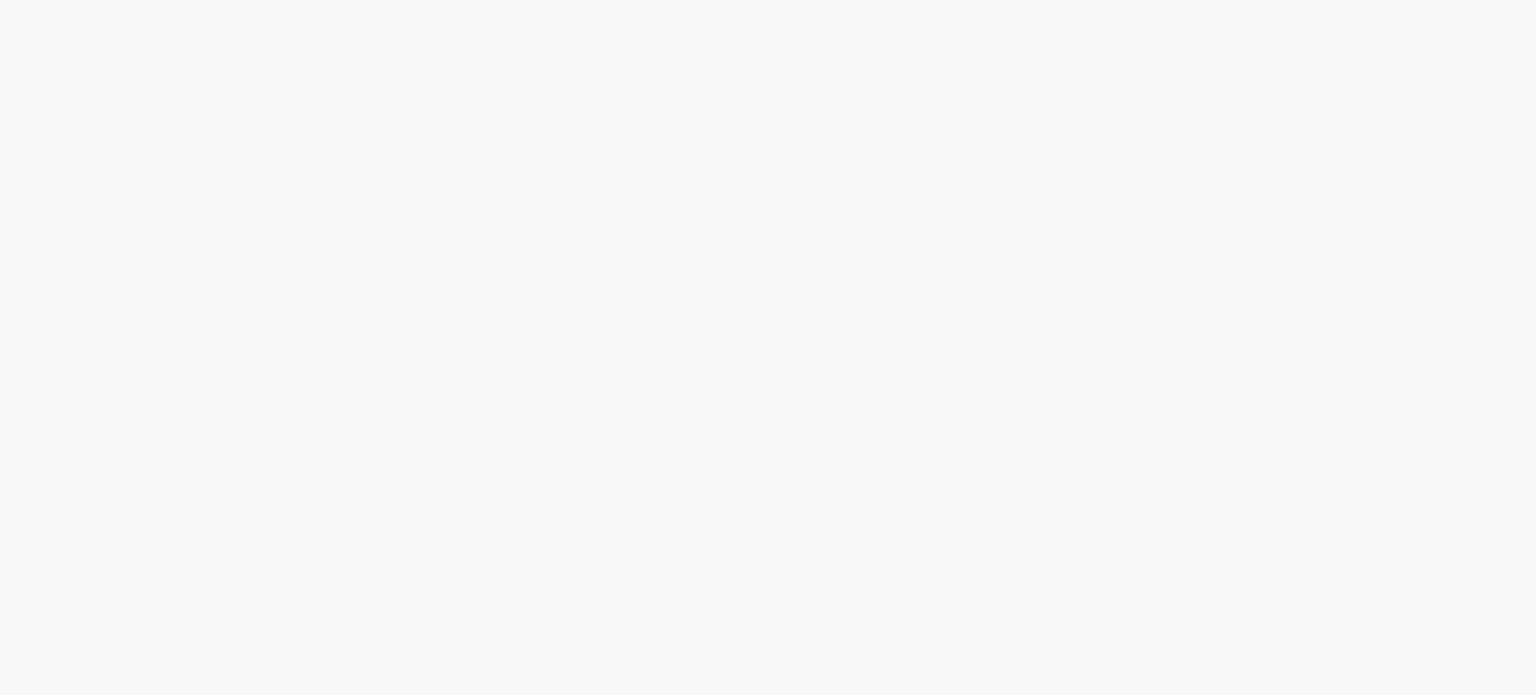 scroll, scrollTop: 0, scrollLeft: 0, axis: both 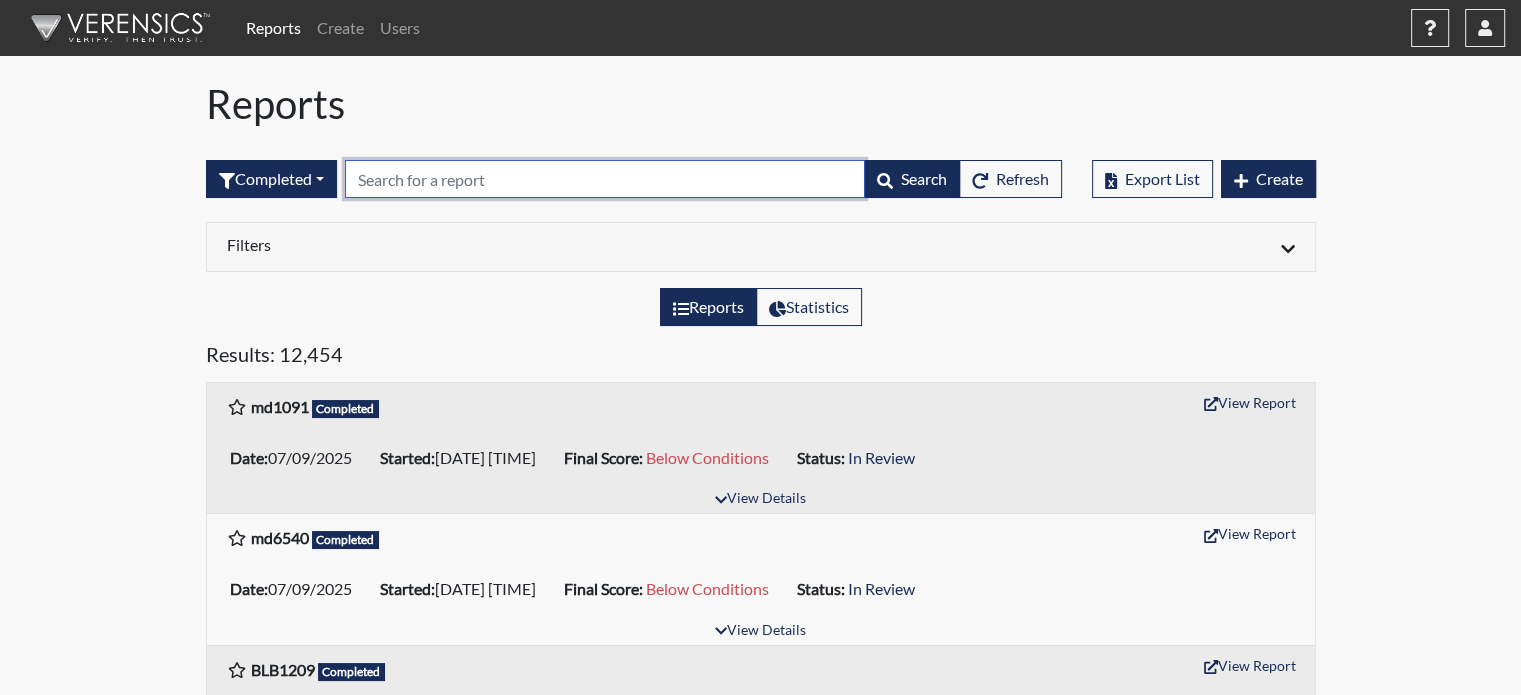 click at bounding box center (605, 179) 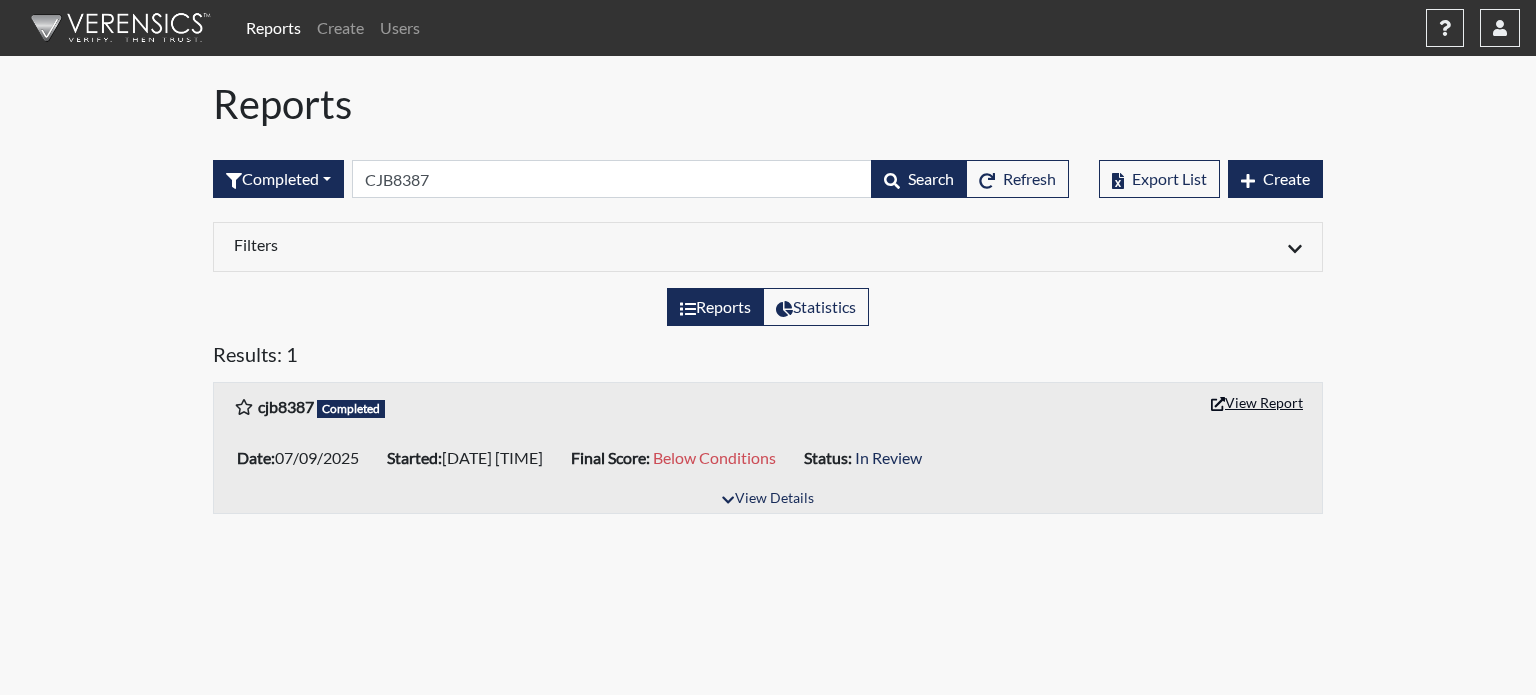 click on "View Report" at bounding box center [1257, 402] 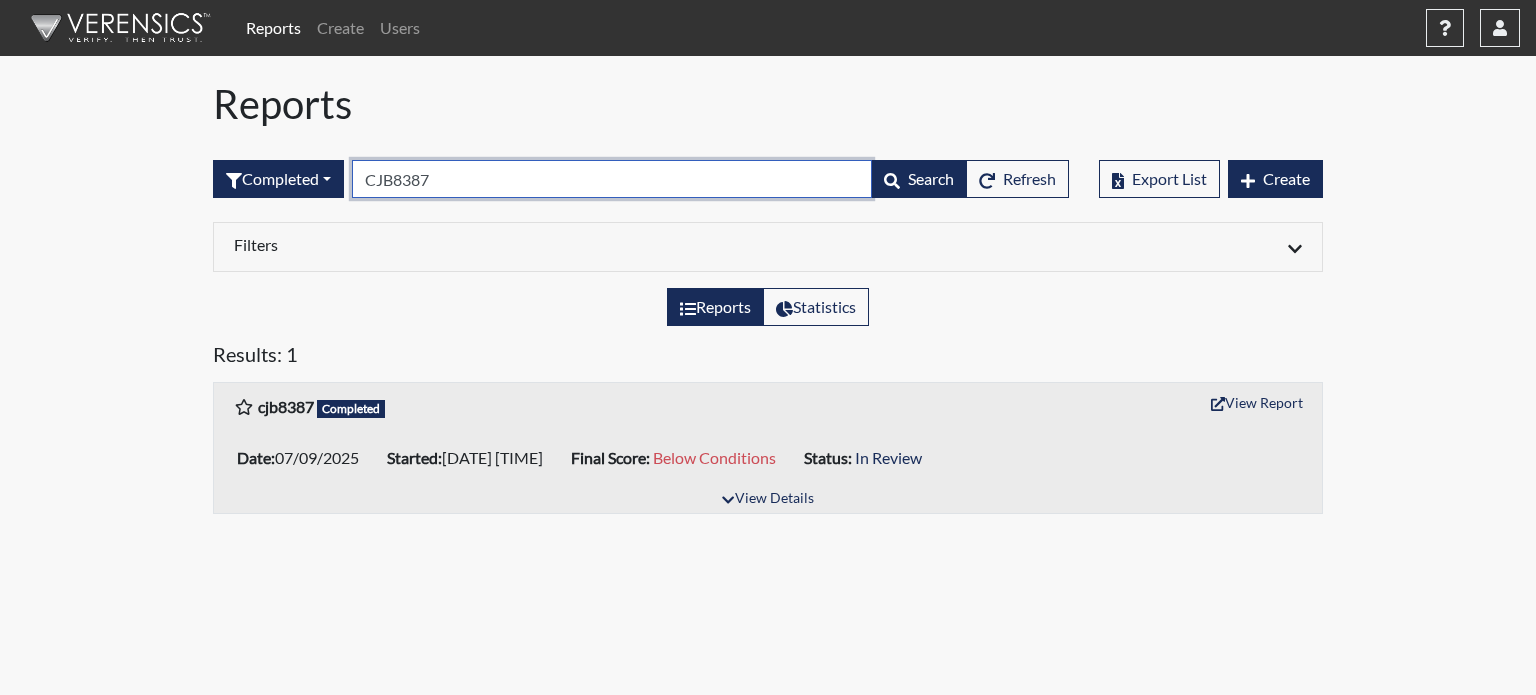 click on "CJB8387" at bounding box center [612, 179] 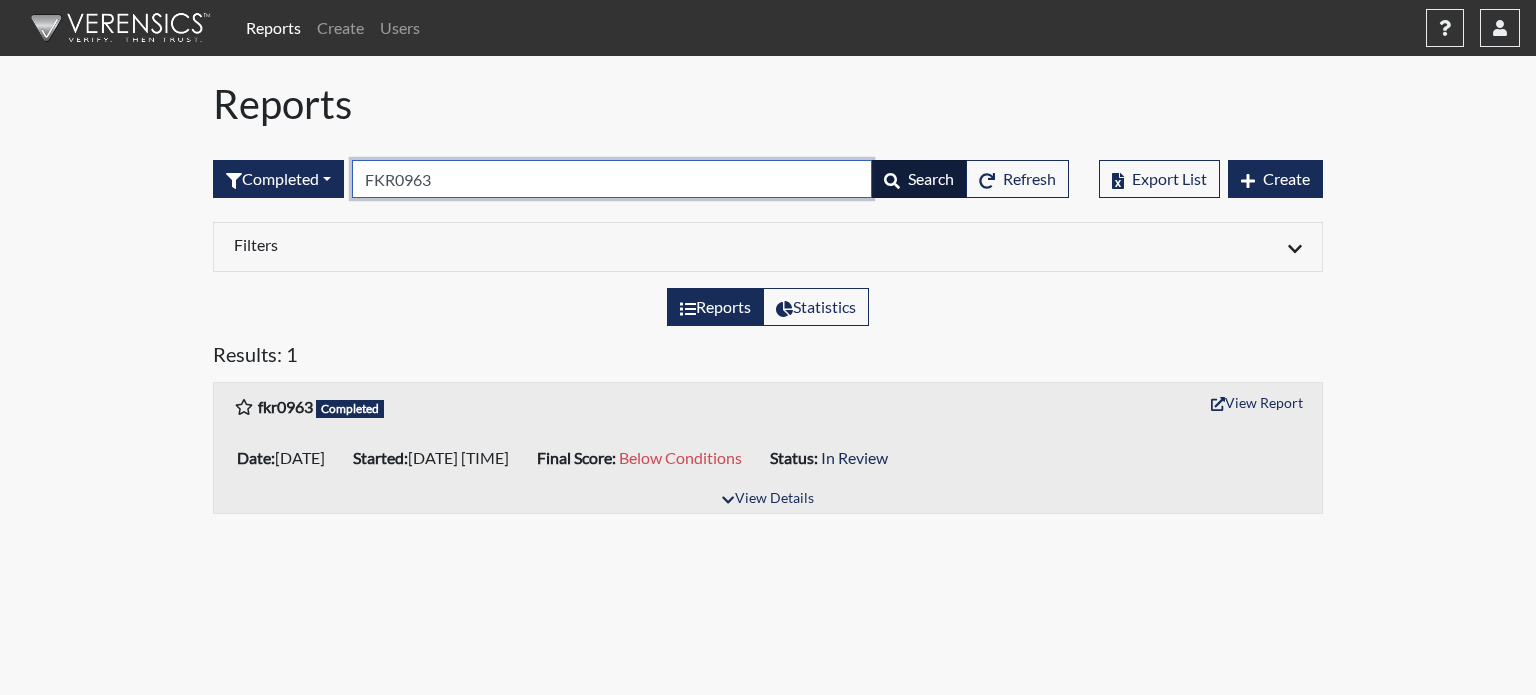 type on "FKR0963" 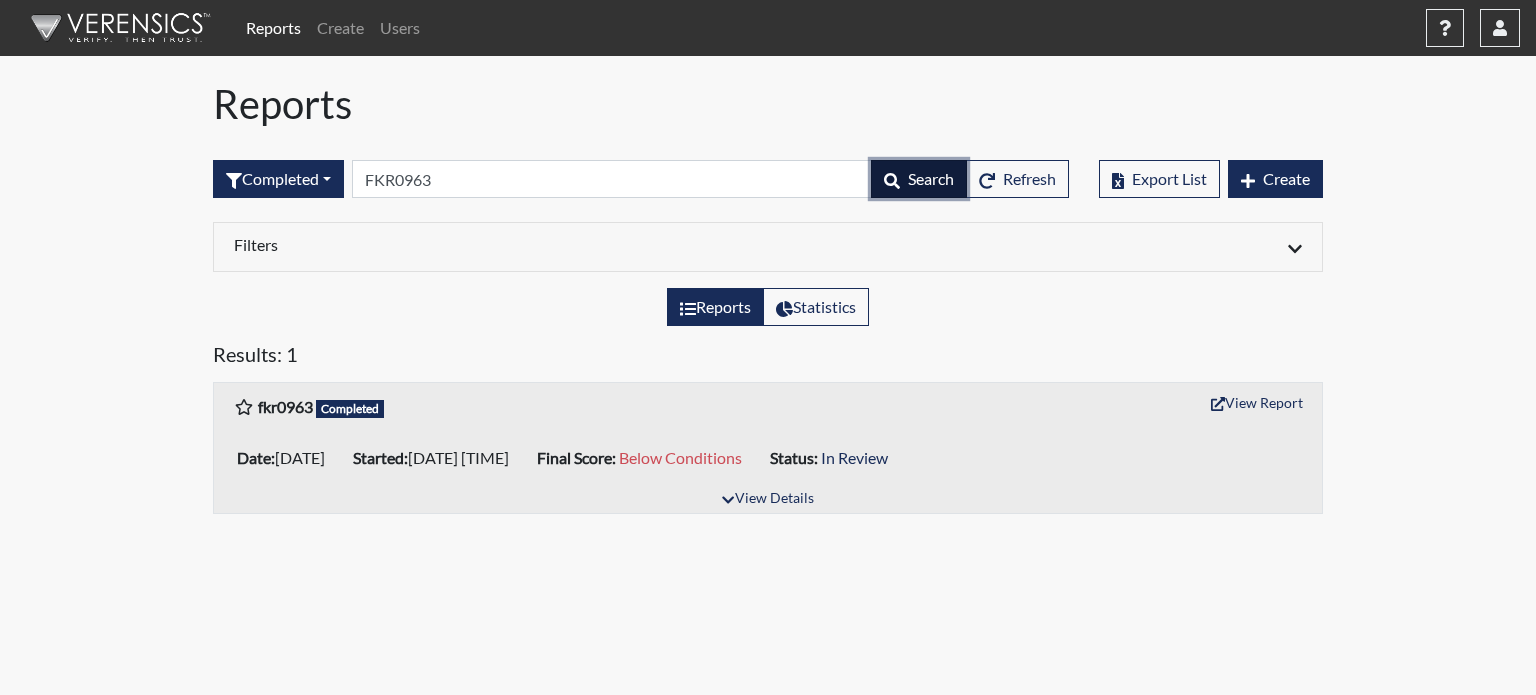 click on "Search" at bounding box center (931, 178) 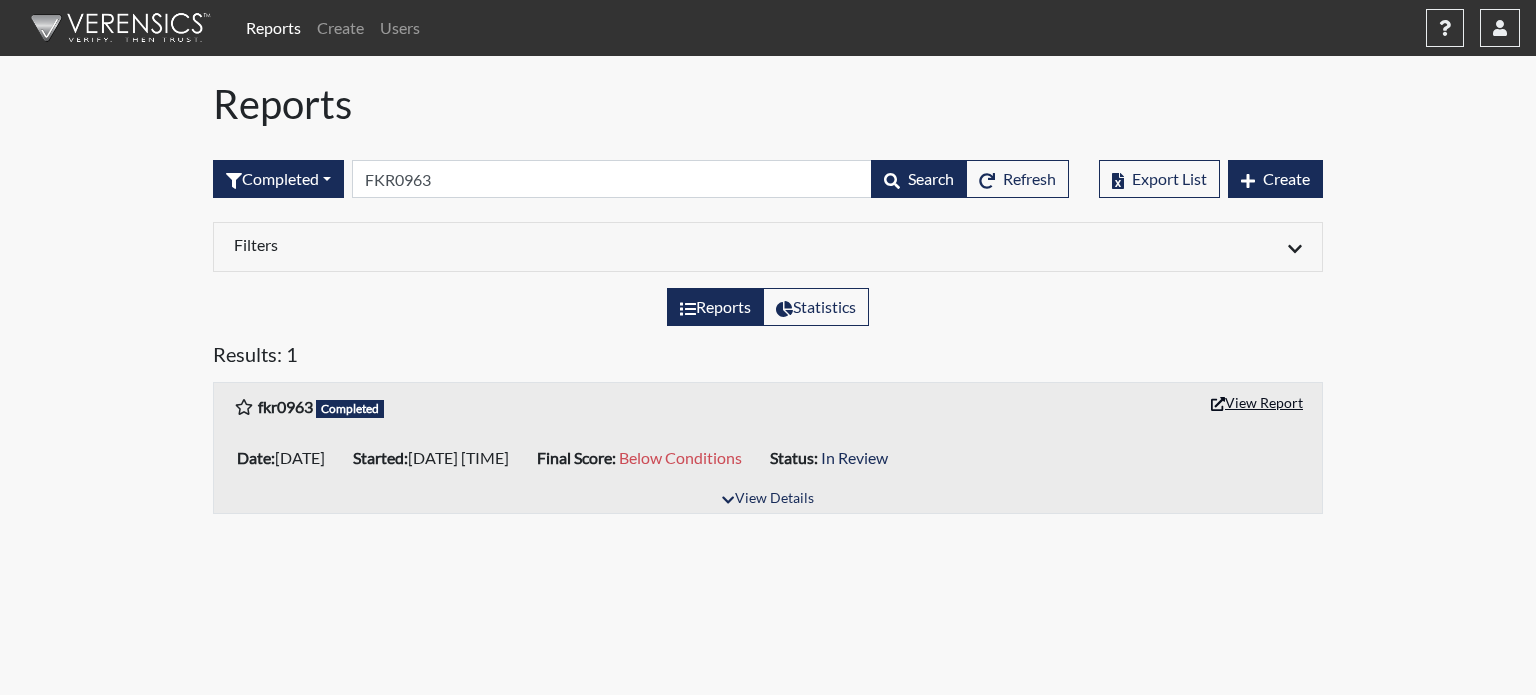 click on "View Report" at bounding box center [1257, 402] 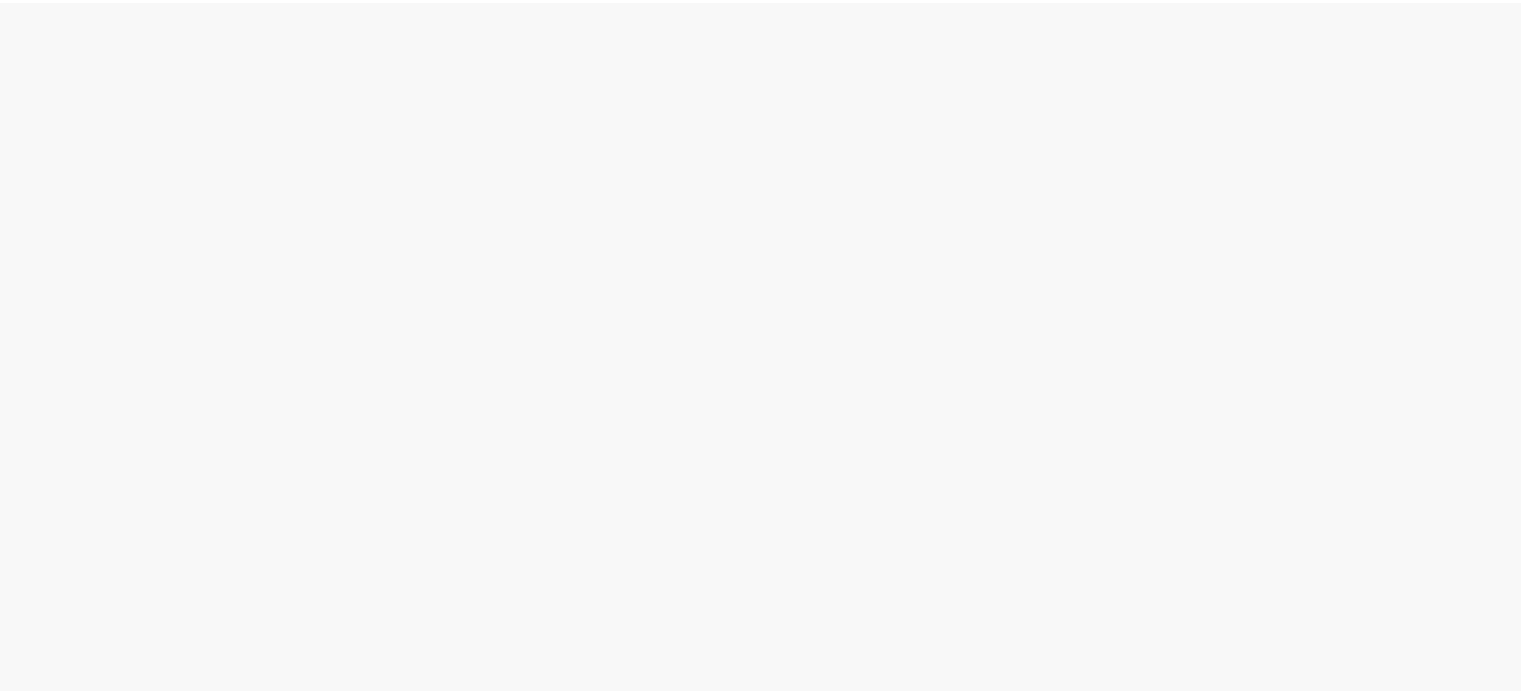scroll, scrollTop: 0, scrollLeft: 0, axis: both 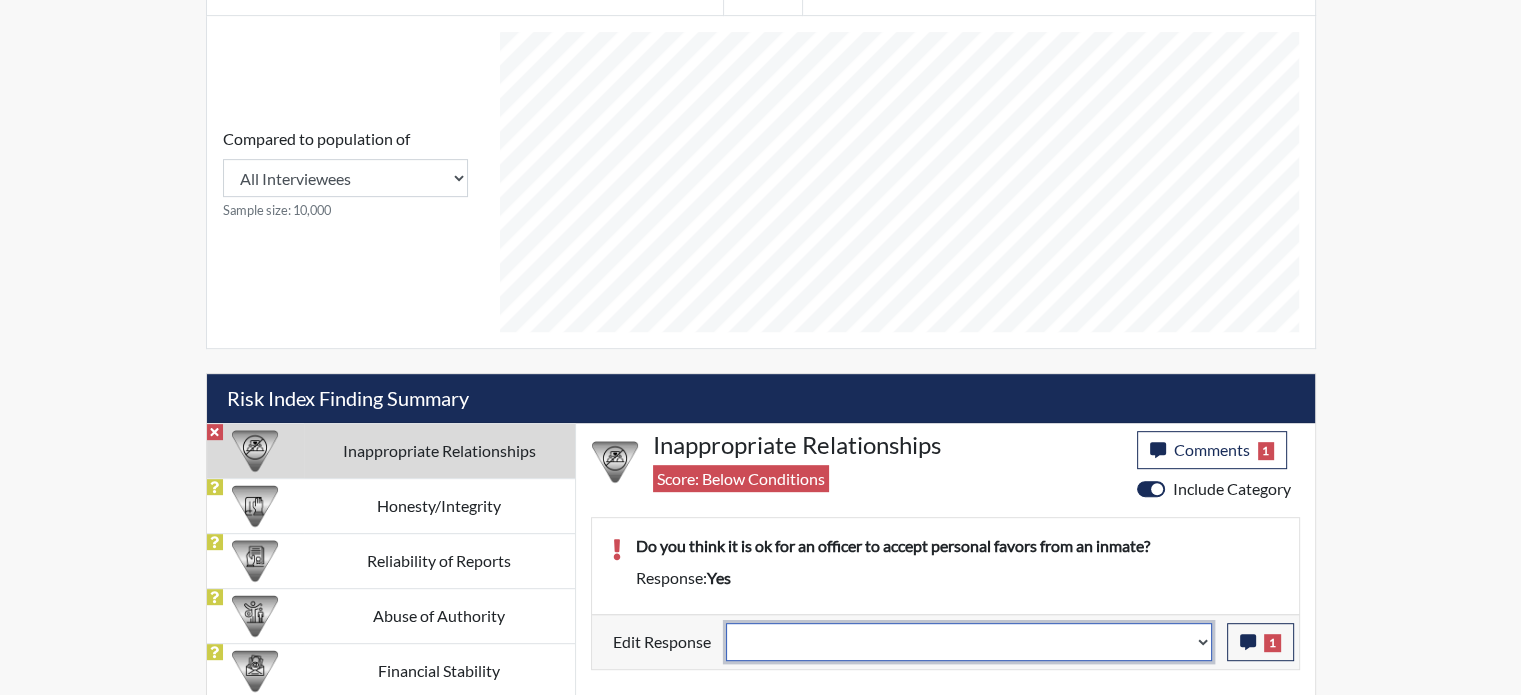 click on "Question is not relevant. Results will be updated. Reasonable explanation provided. Results will be updated. Response confirmed, which places the score below conditions. Clear the response edit. Results will be updated." at bounding box center (969, 642) 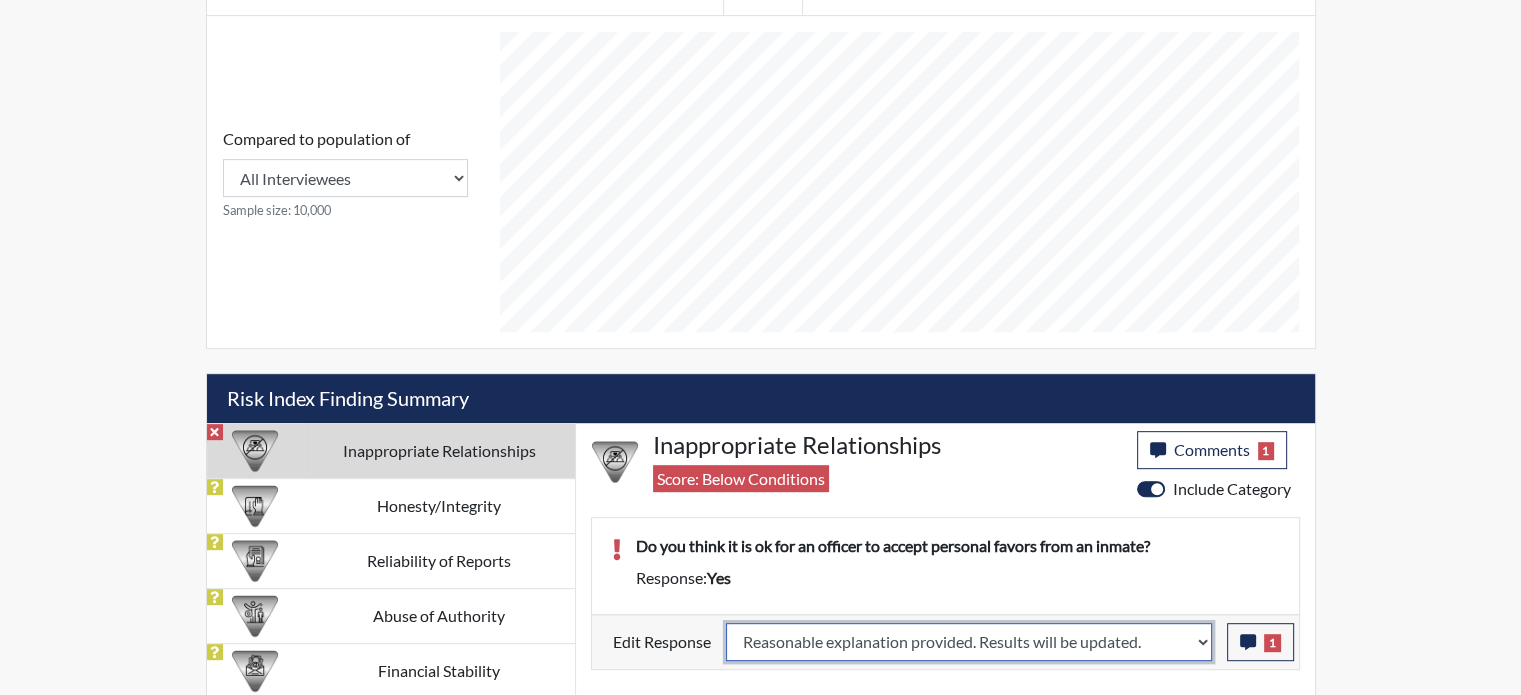 click on "Question is not relevant. Results will be updated. Reasonable explanation provided. Results will be updated. Response confirmed, which places the score below conditions. Clear the response edit. Results will be updated." at bounding box center (969, 642) 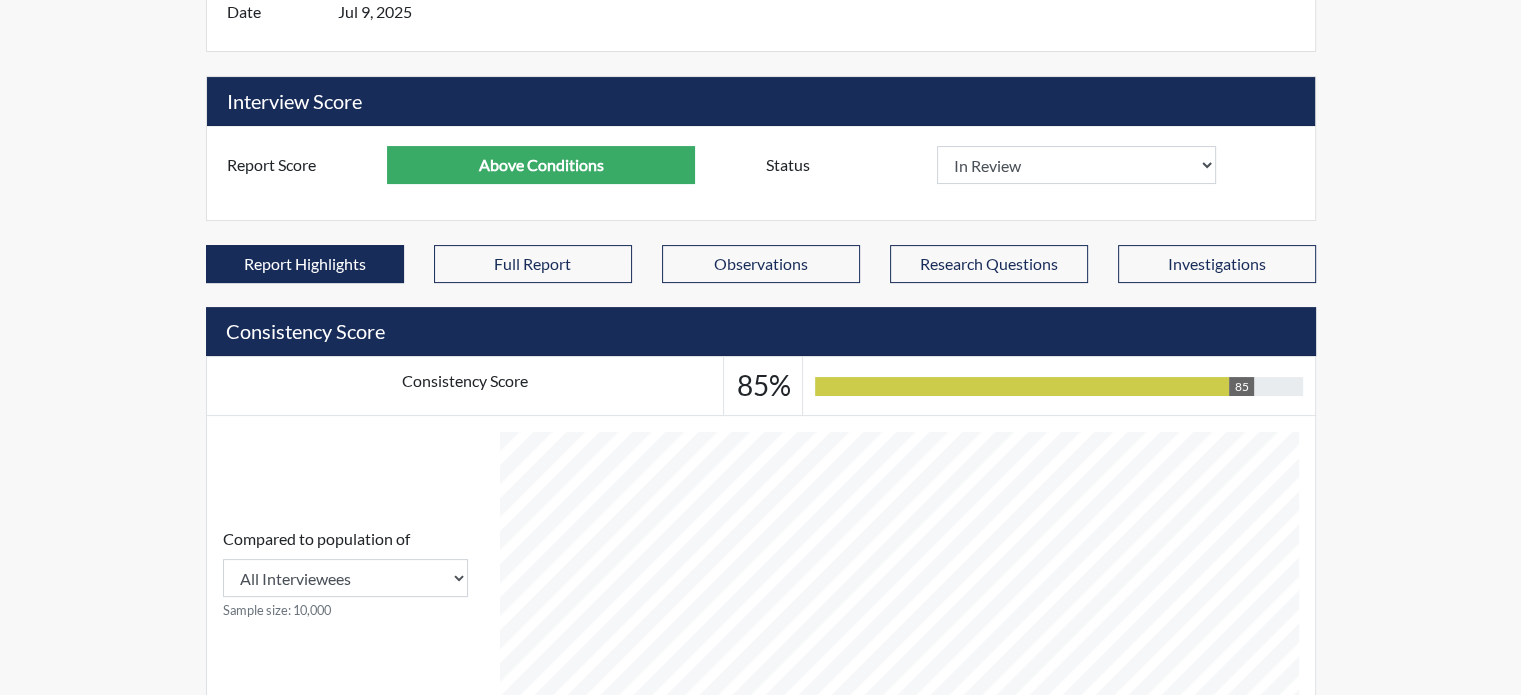 scroll, scrollTop: 220, scrollLeft: 0, axis: vertical 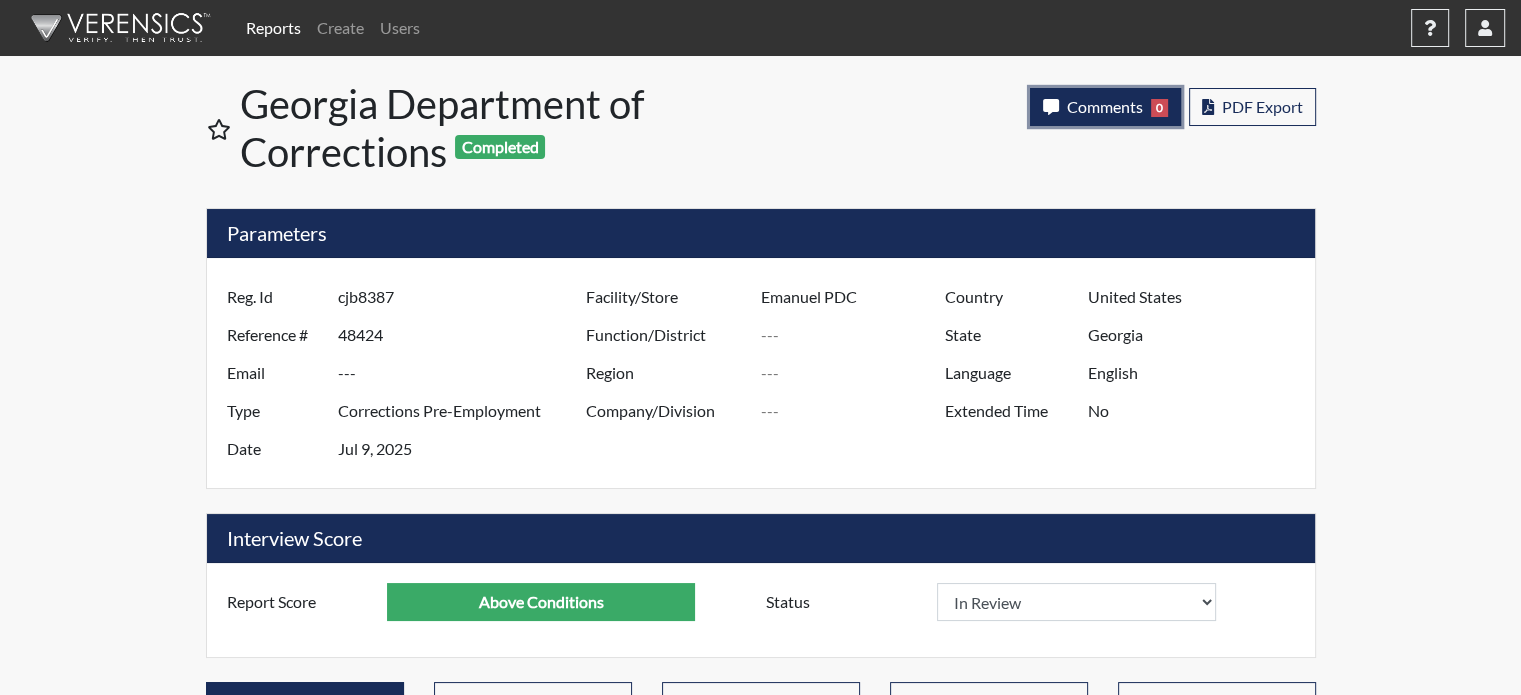 click on "Comments" at bounding box center (1105, 106) 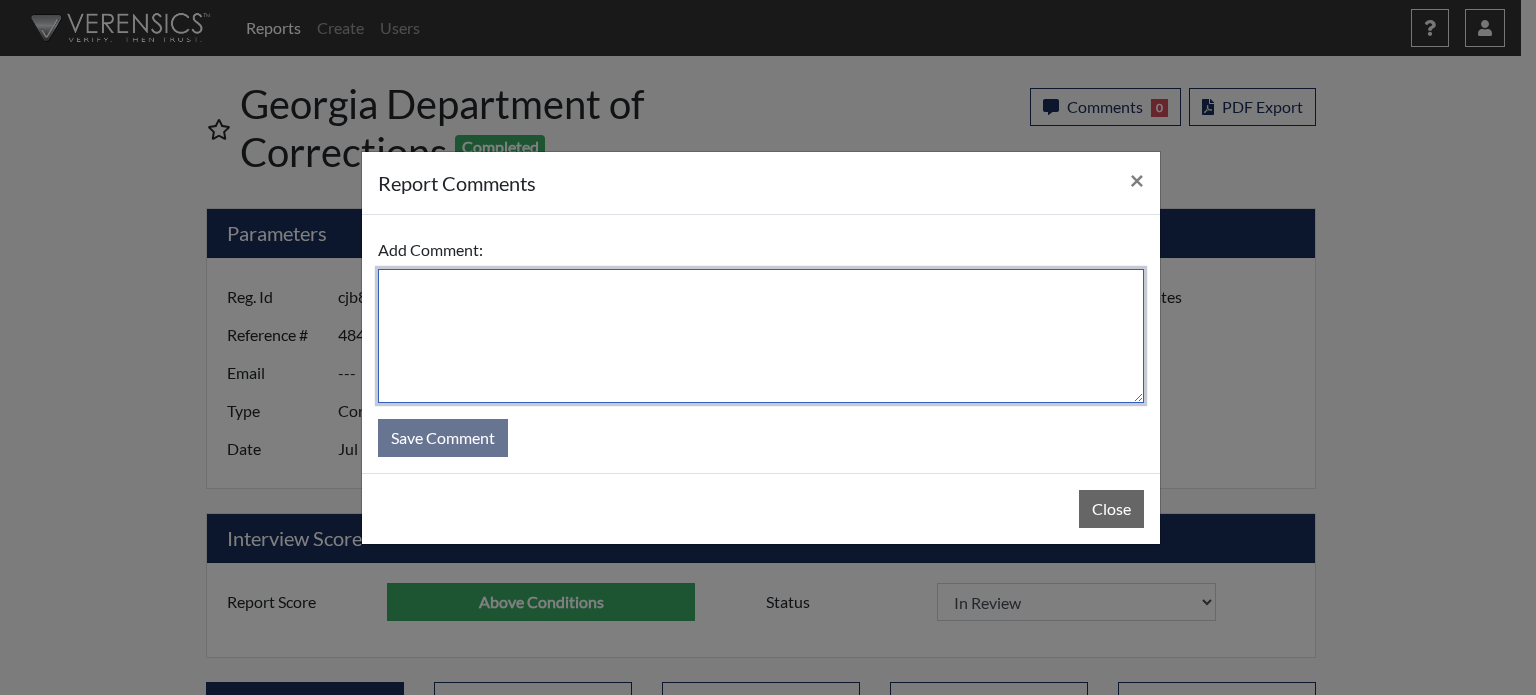 click at bounding box center (761, 336) 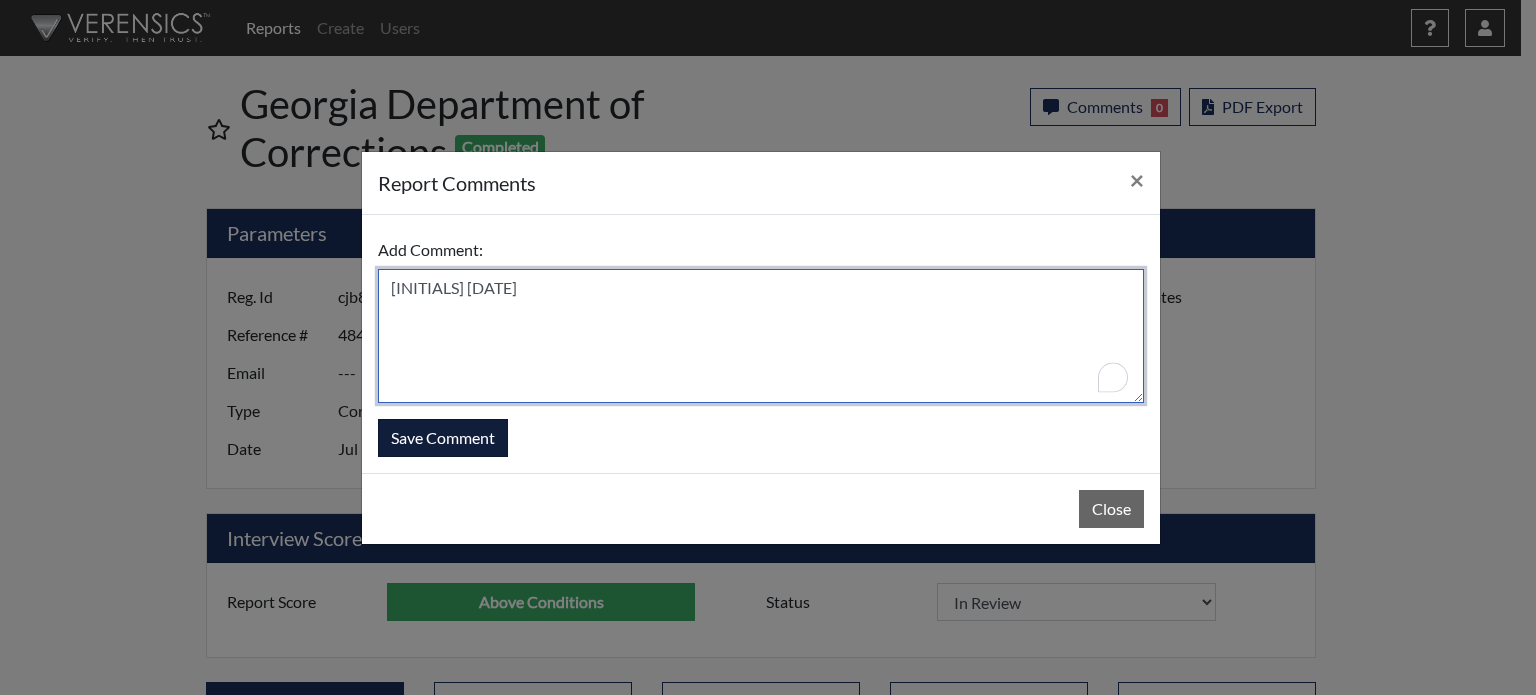 type on "SL 7/9/25" 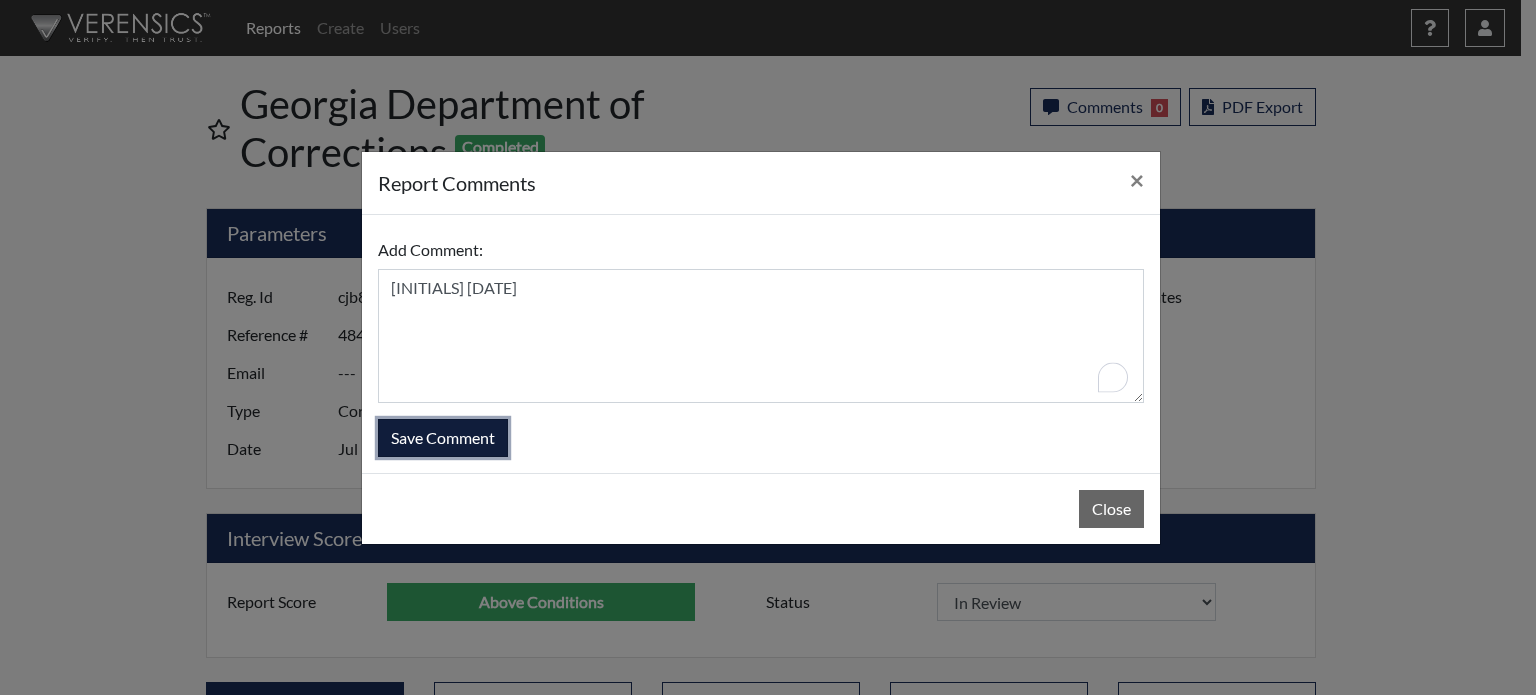 click on "Save Comment" at bounding box center (443, 438) 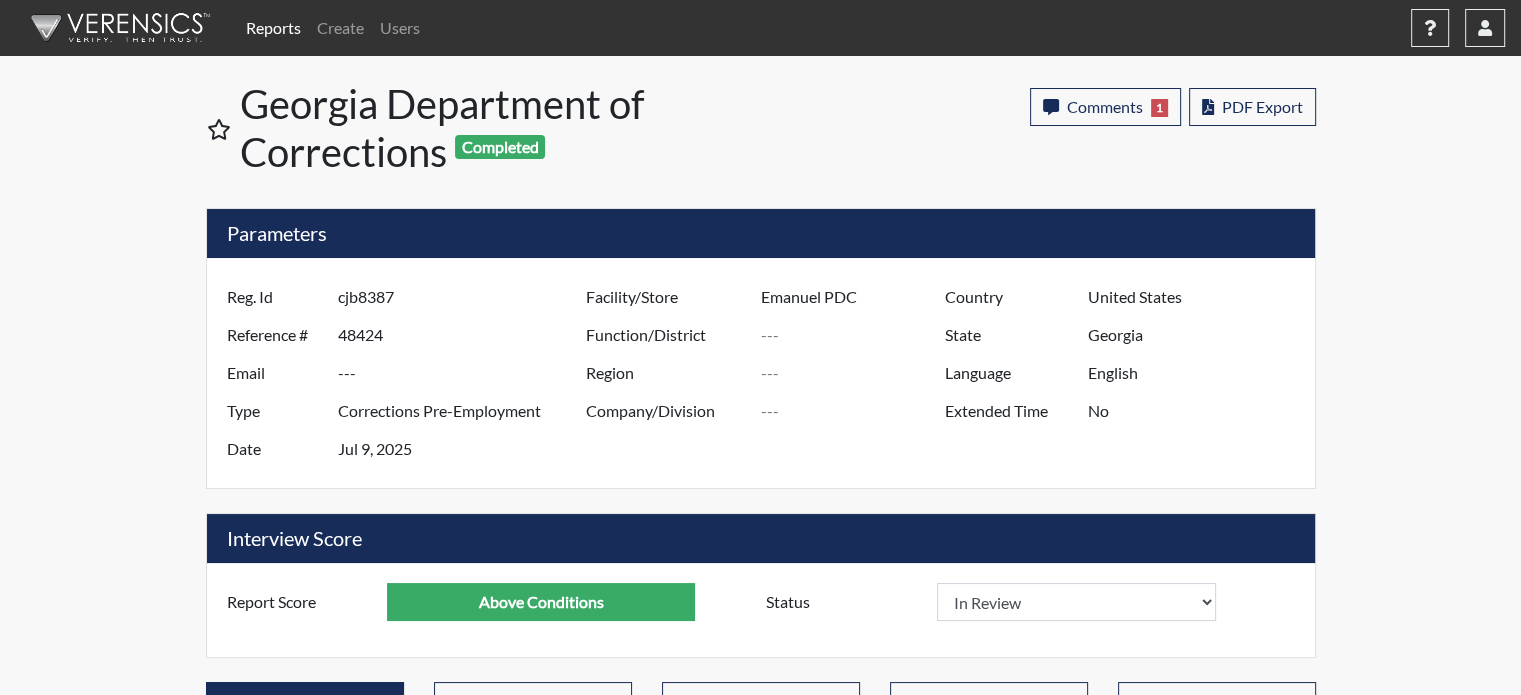 scroll, scrollTop: 999668, scrollLeft: 999168, axis: both 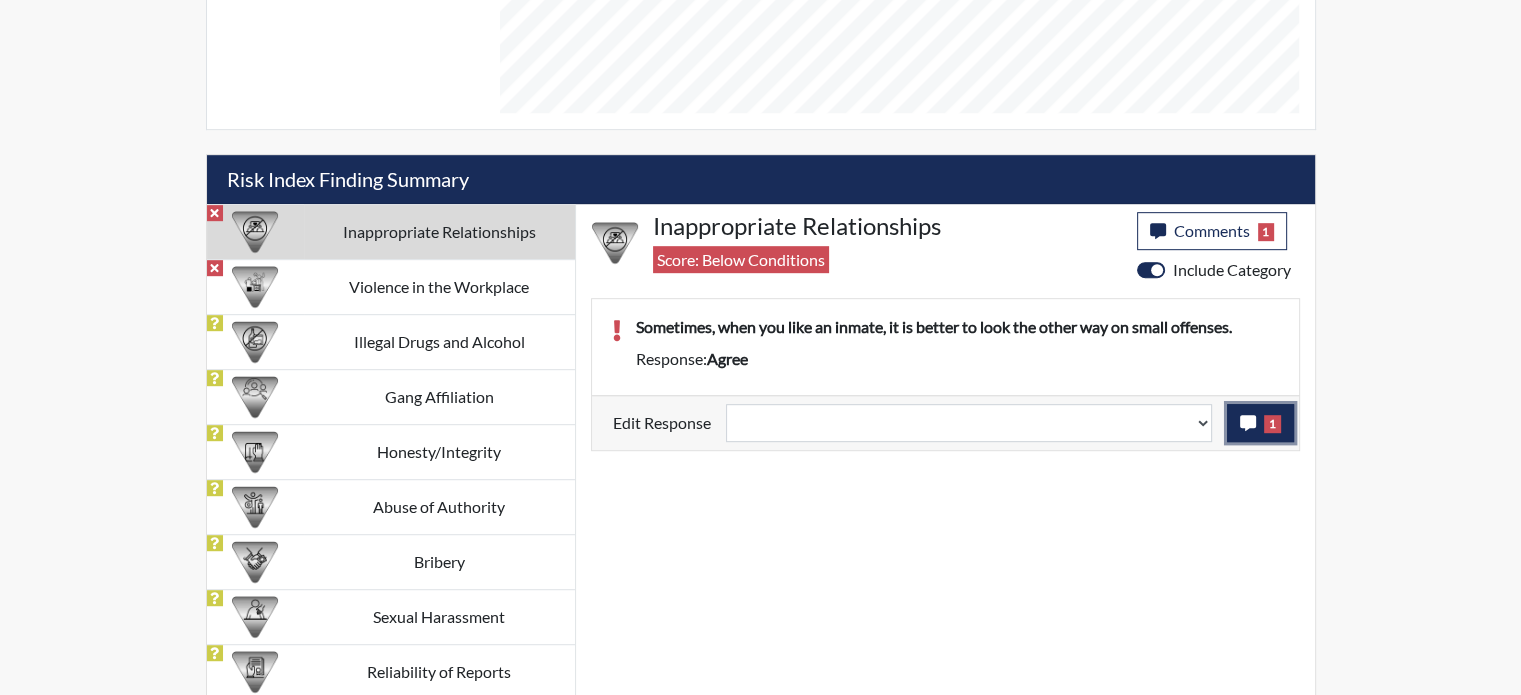 click at bounding box center [1248, 423] 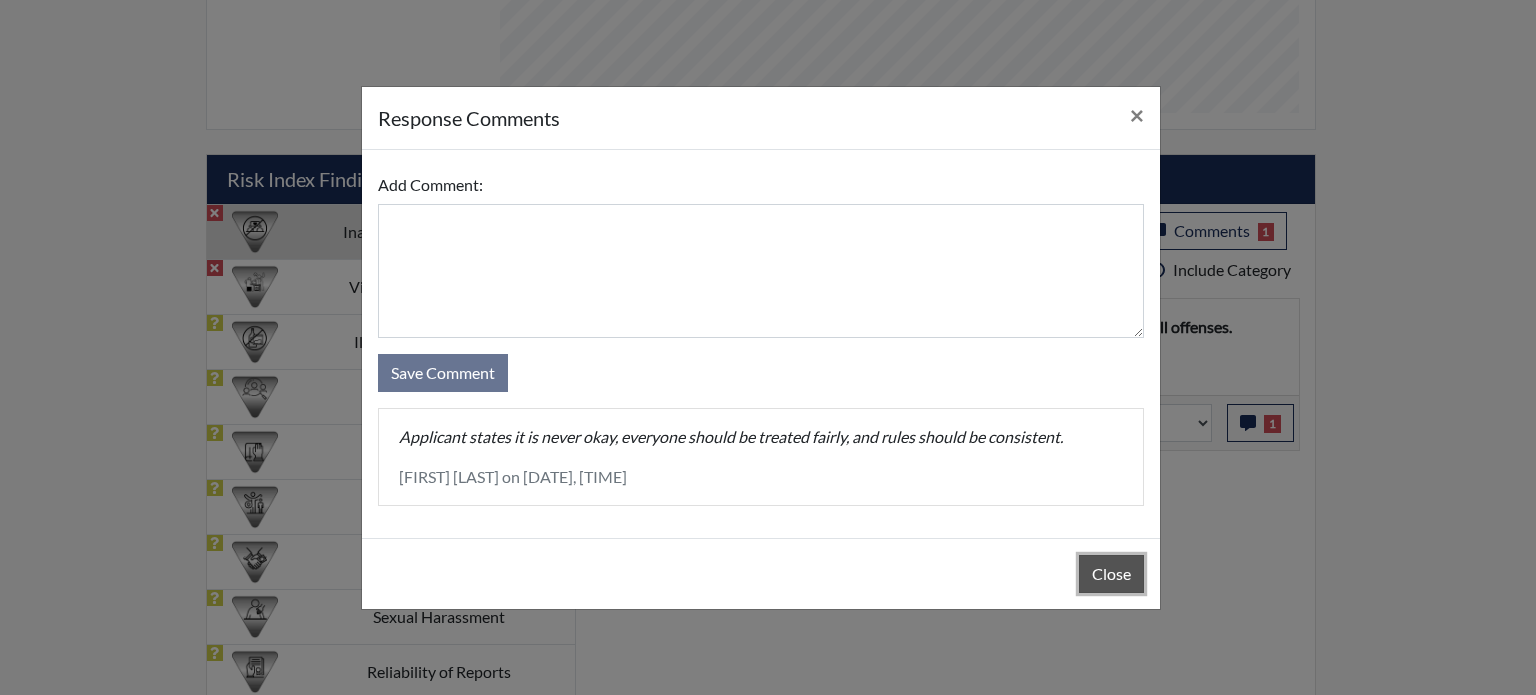 click on "Close" at bounding box center (1111, 574) 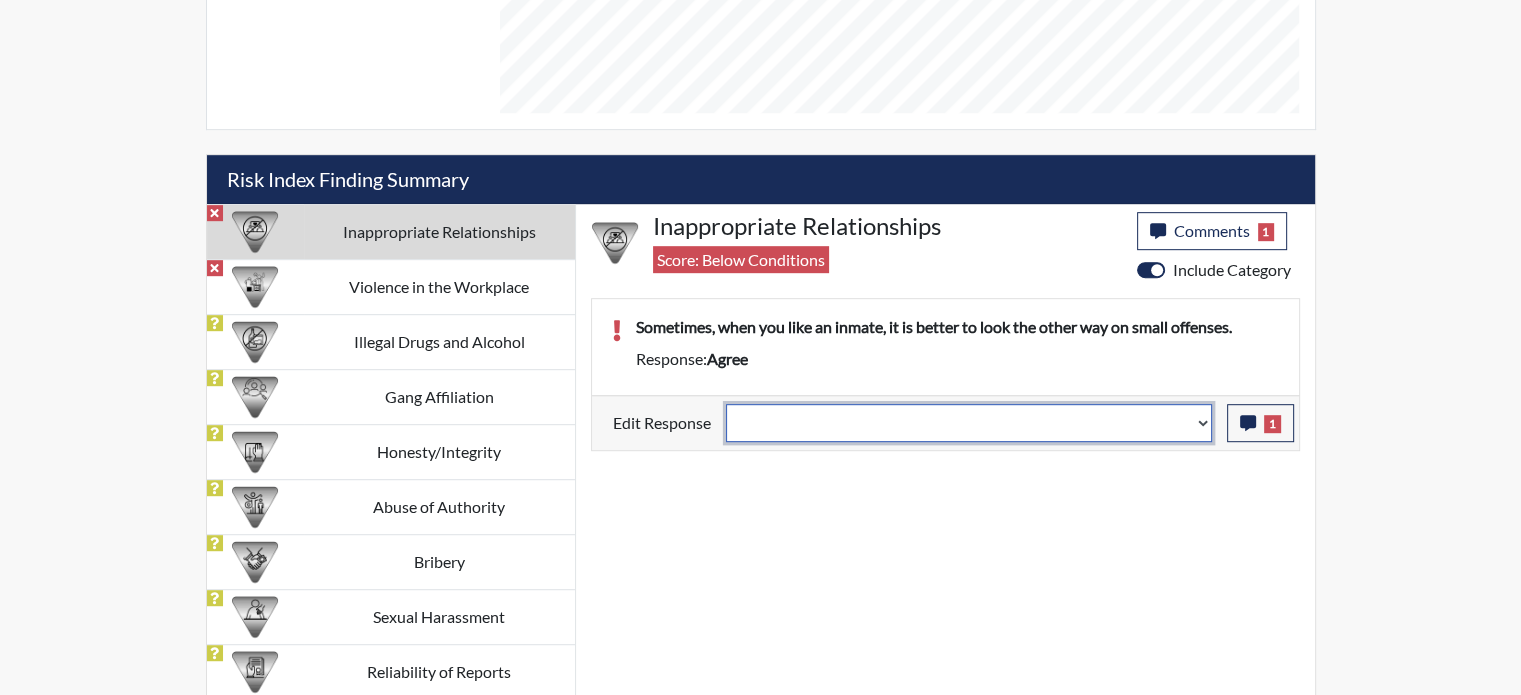 click on "Question is not relevant. Results will be updated. Reasonable explanation provided. Results will be updated. Response confirmed, which places the score below conditions. Clear the response edit. Results will be updated." at bounding box center (969, 423) 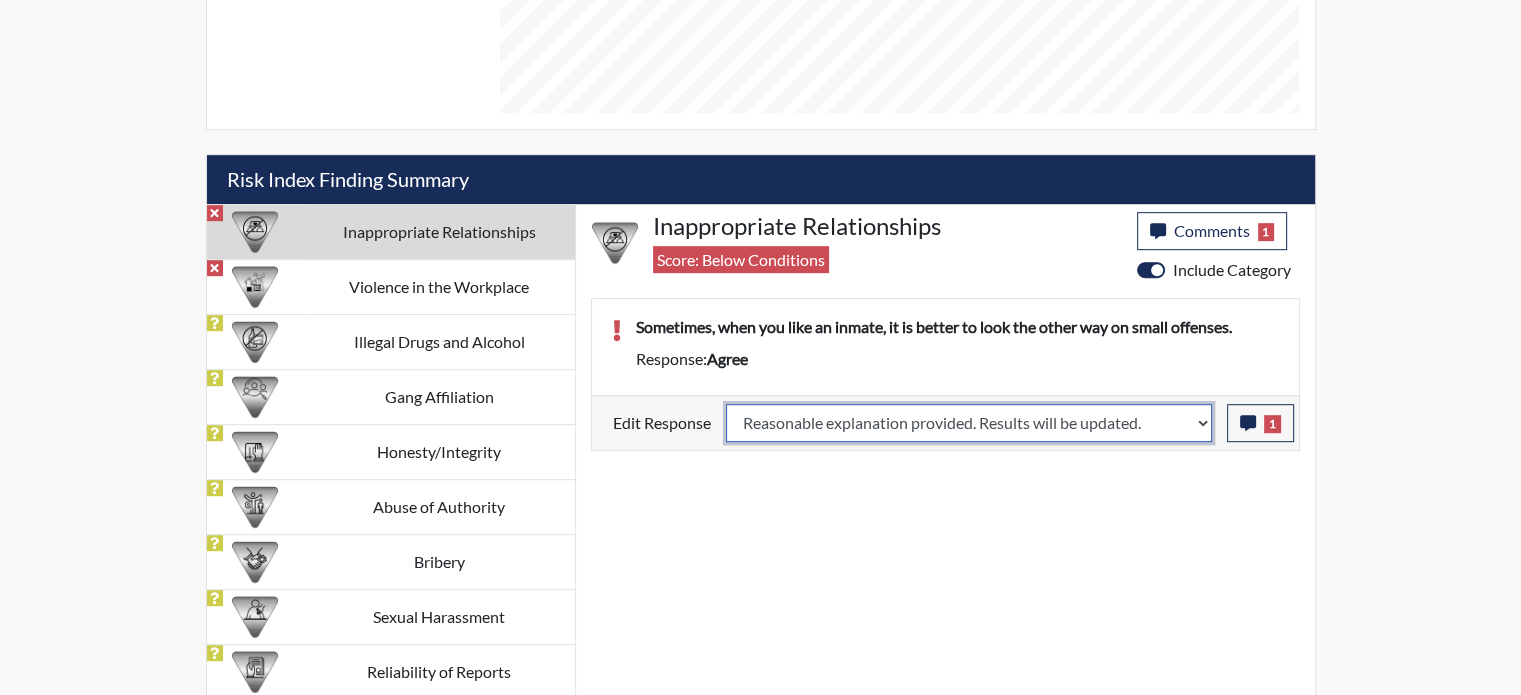 click on "Question is not relevant. Results will be updated. Reasonable explanation provided. Results will be updated. Response confirmed, which places the score below conditions. Clear the response edit. Results will be updated." at bounding box center (969, 423) 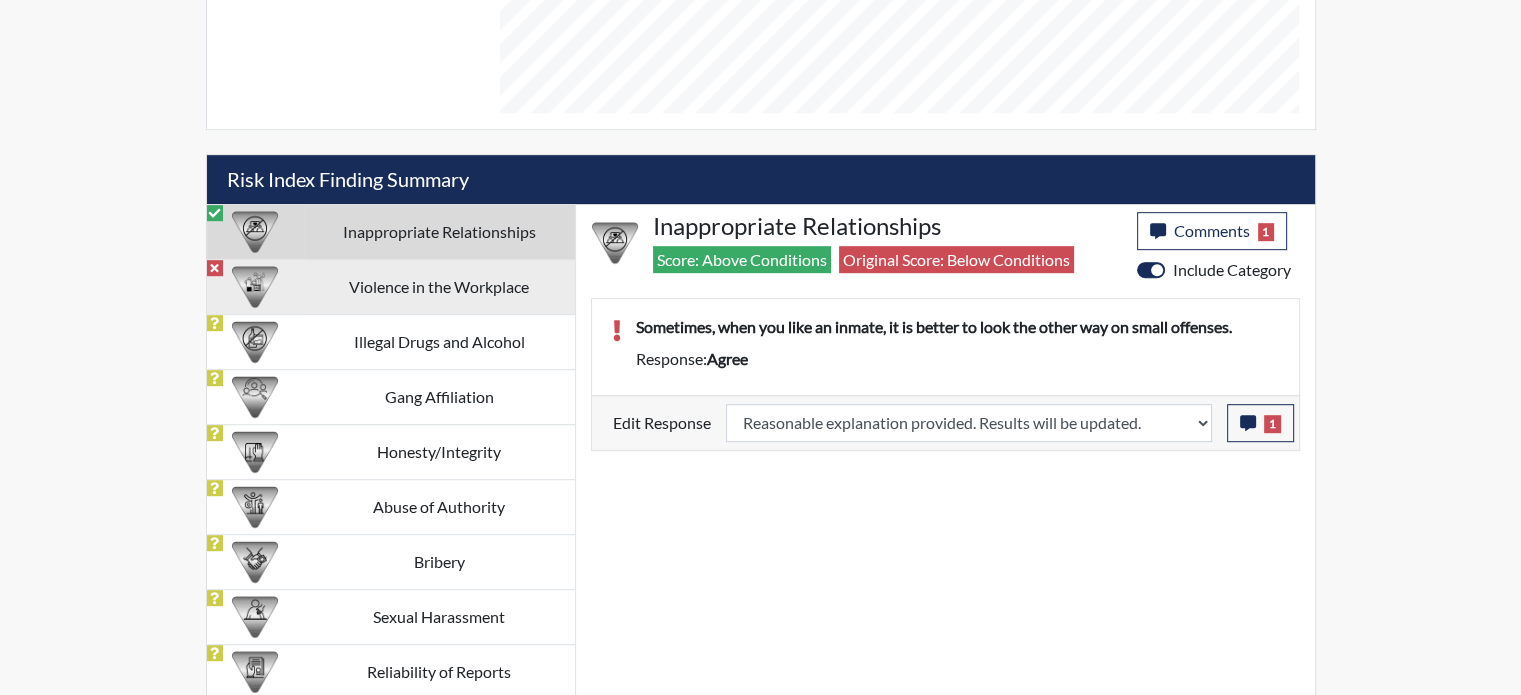 scroll, scrollTop: 999668, scrollLeft: 999168, axis: both 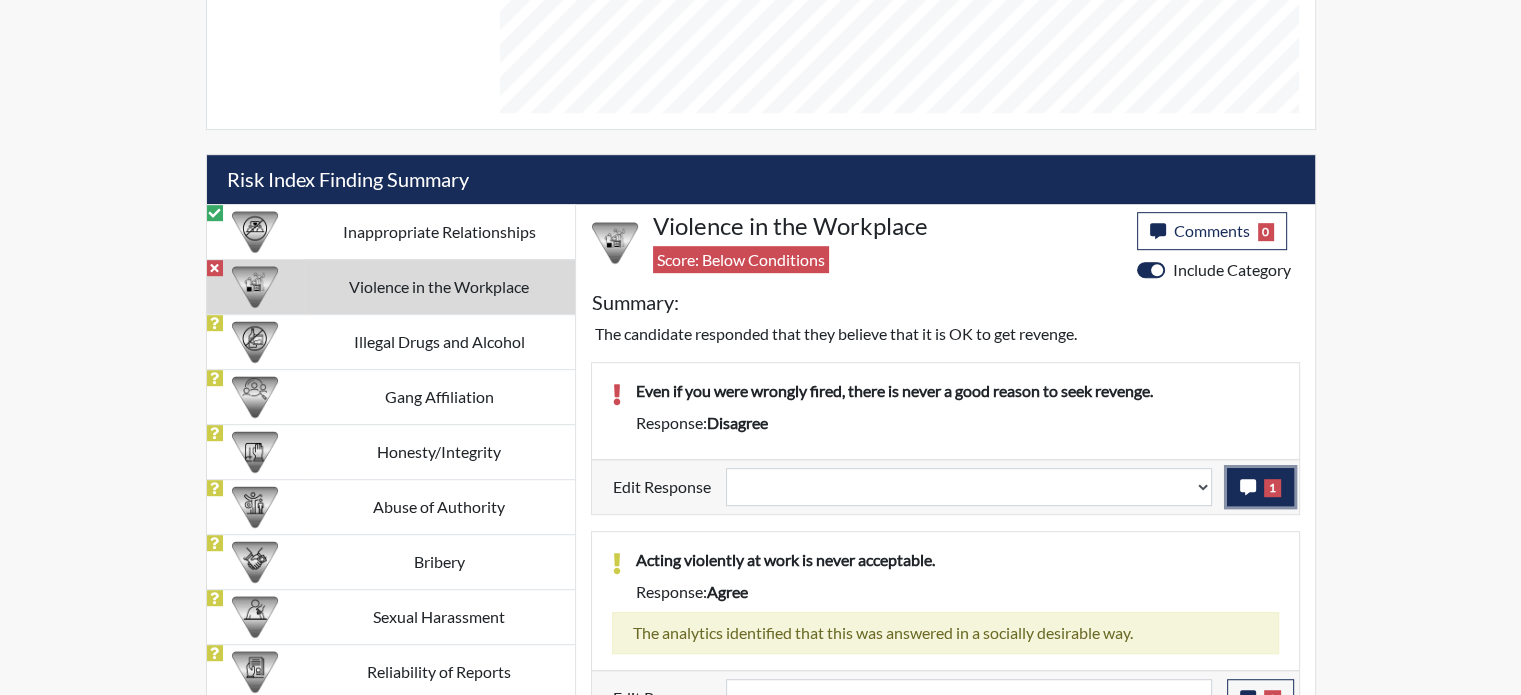 click at bounding box center (1248, 487) 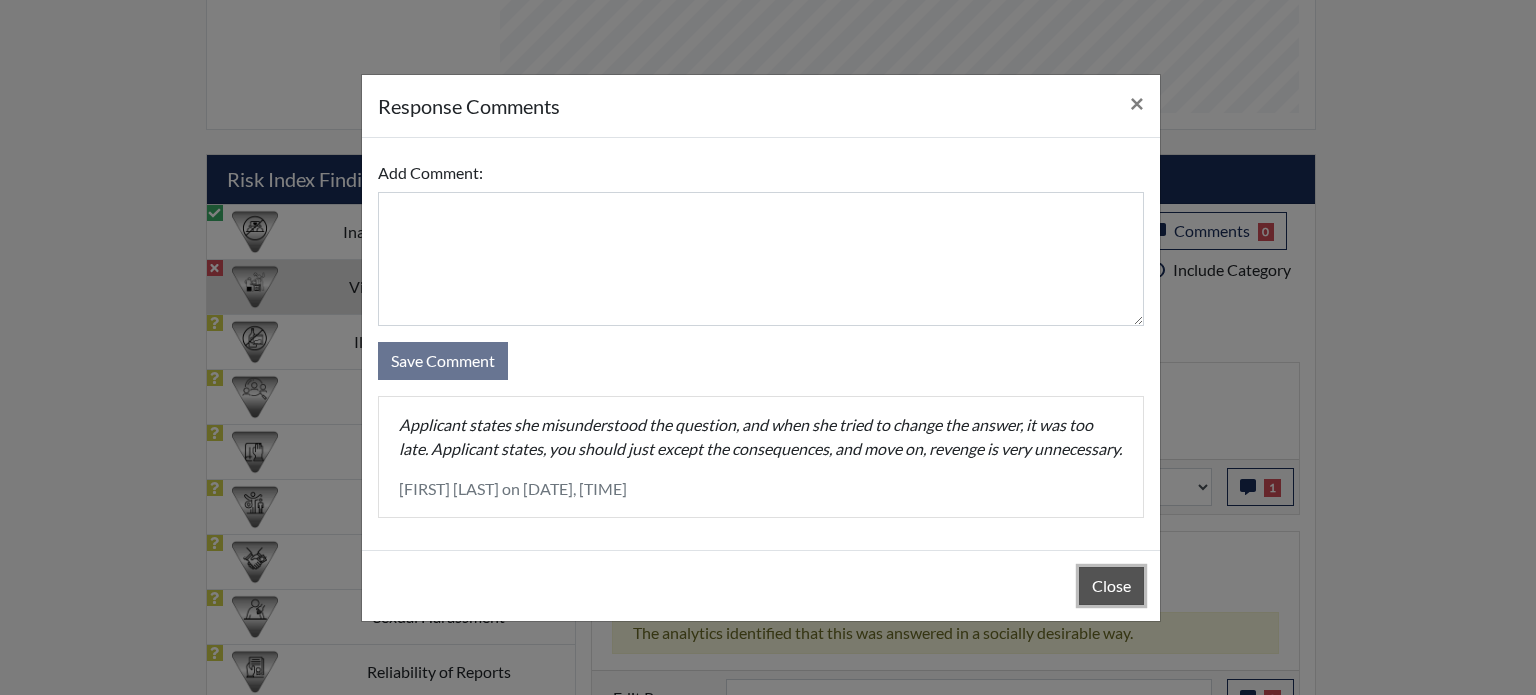 drag, startPoint x: 1127, startPoint y: 592, endPoint x: 1140, endPoint y: 574, distance: 22.203604 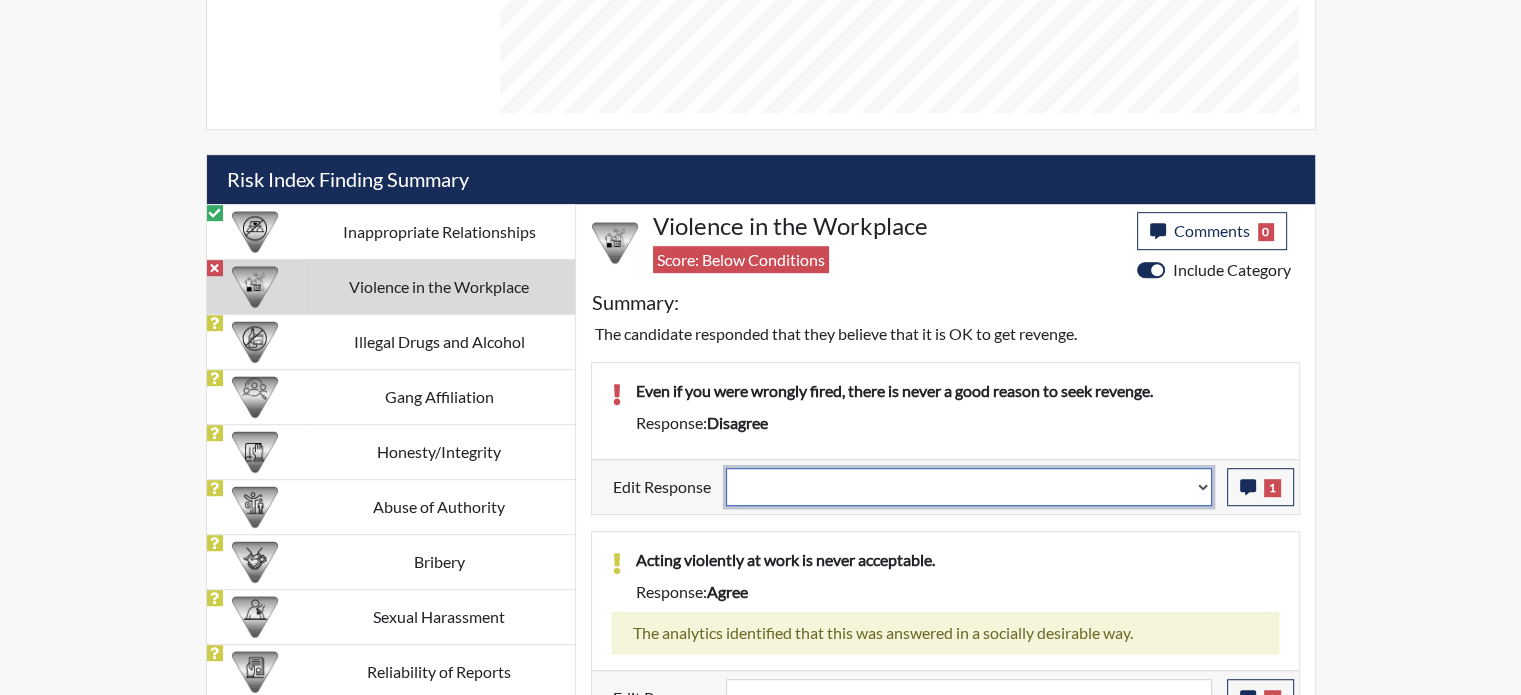 click on "Question is not relevant. Results will be updated. Reasonable explanation provided. Results will be updated. Response confirmed, which places the score below conditions. Clear the response edit. Results will be updated." at bounding box center (969, 487) 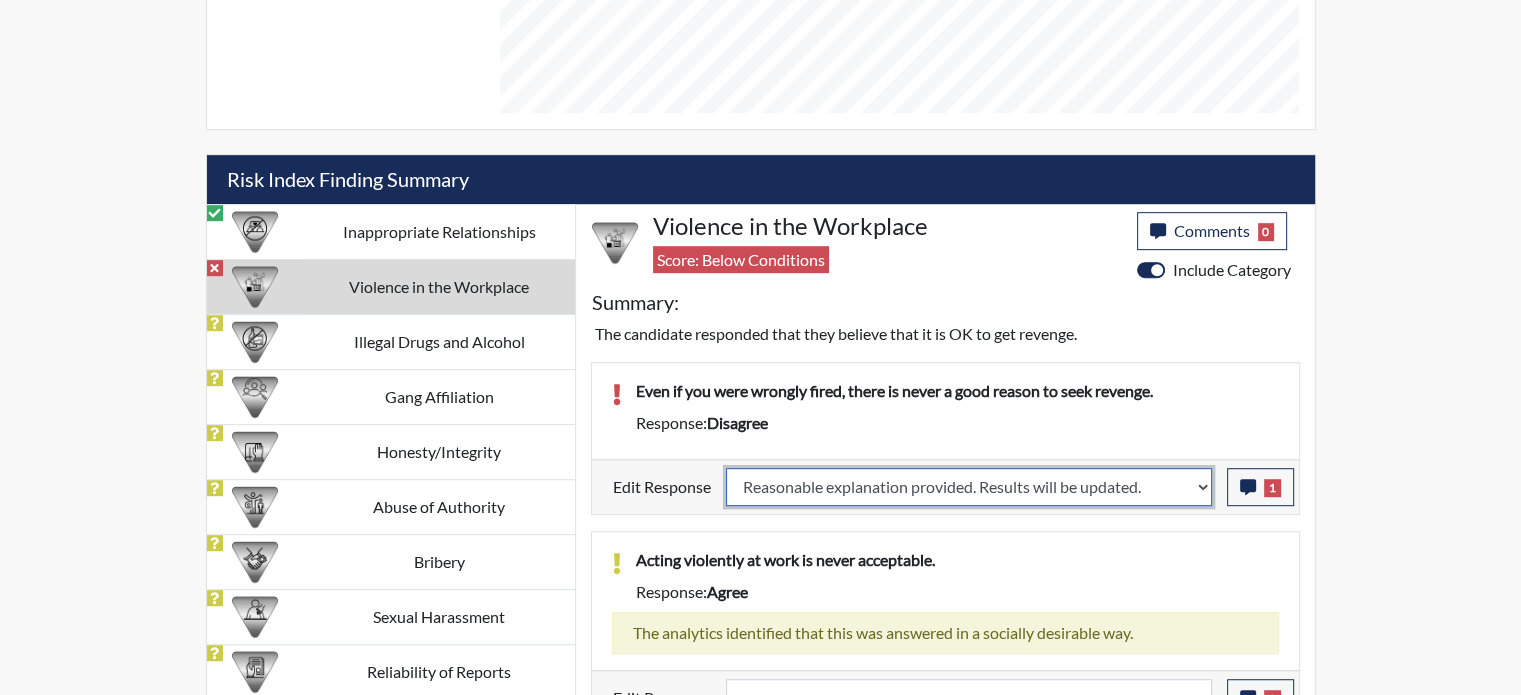 click on "Question is not relevant. Results will be updated. Reasonable explanation provided. Results will be updated. Response confirmed, which places the score below conditions. Clear the response edit. Results will be updated." at bounding box center [969, 487] 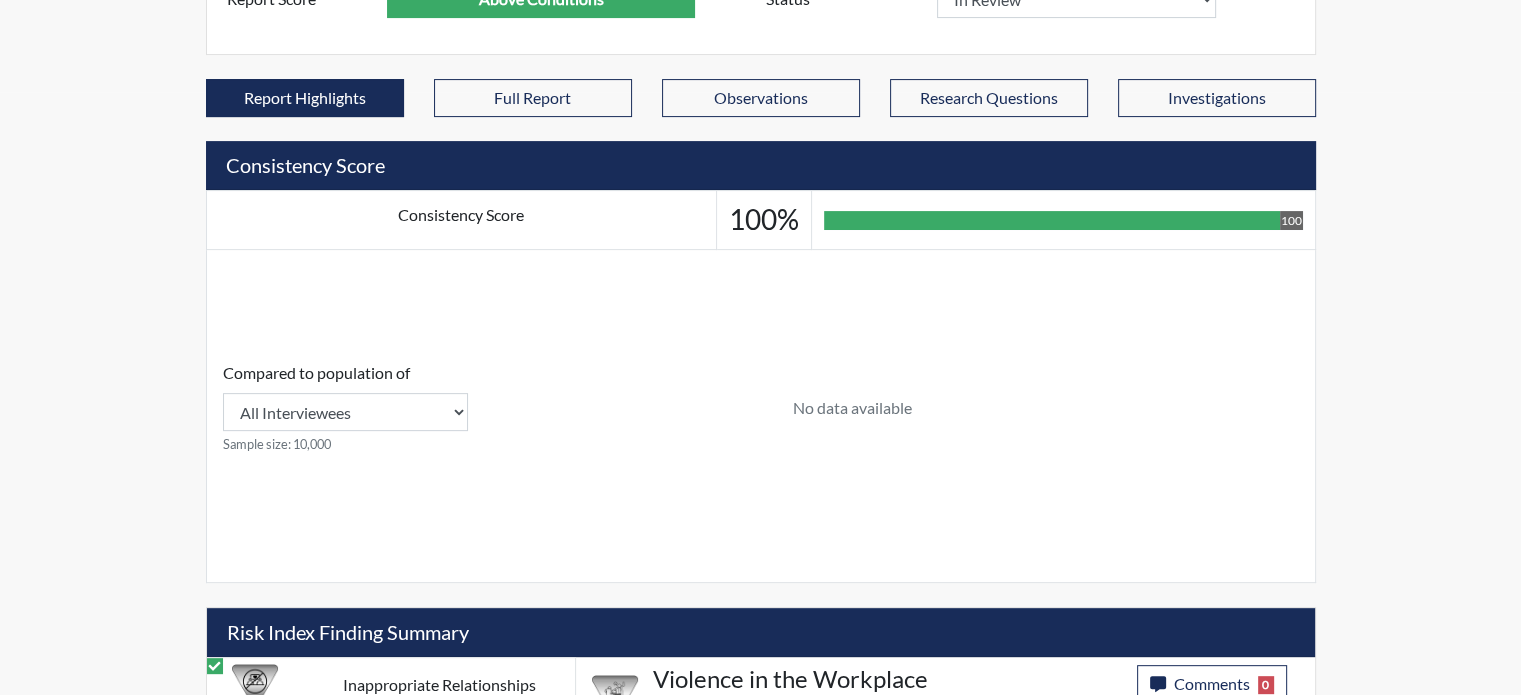 scroll, scrollTop: 456, scrollLeft: 0, axis: vertical 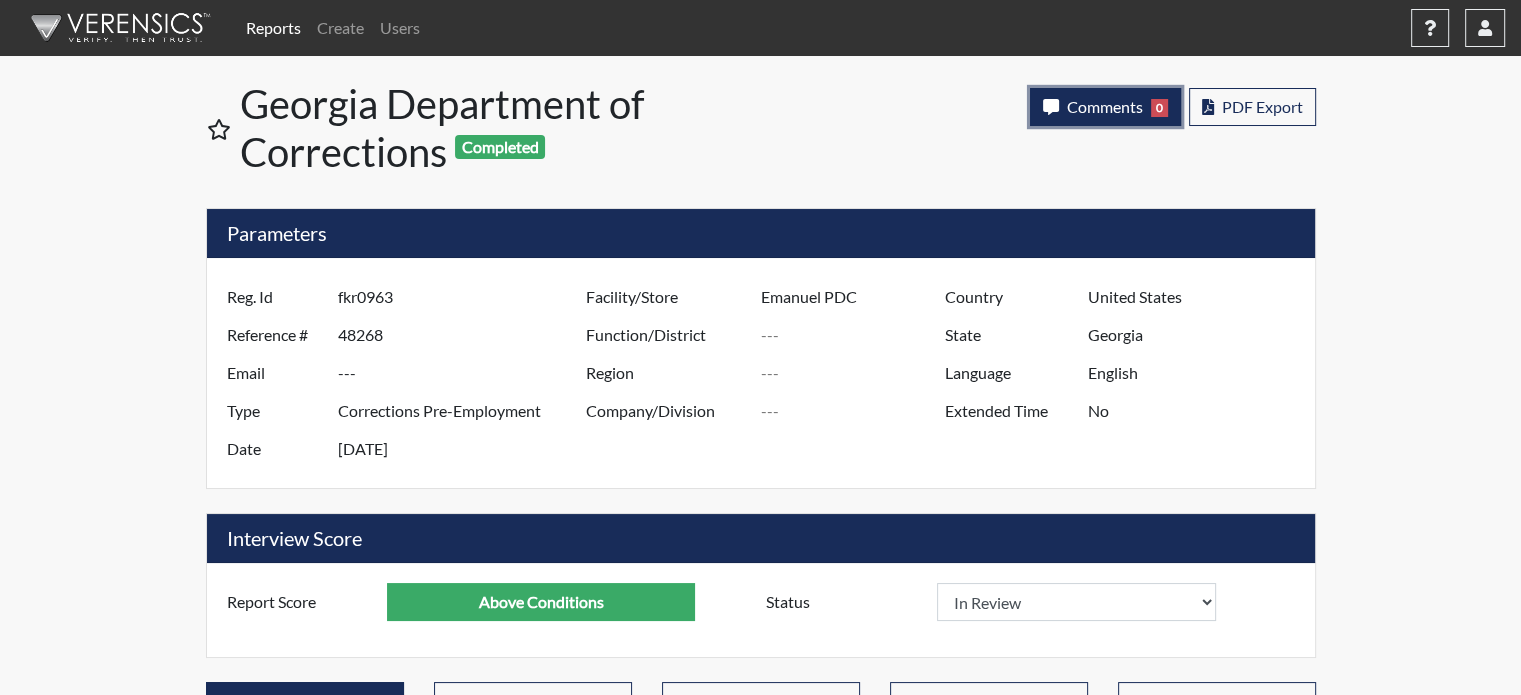 click on "Comments" at bounding box center (1105, 106) 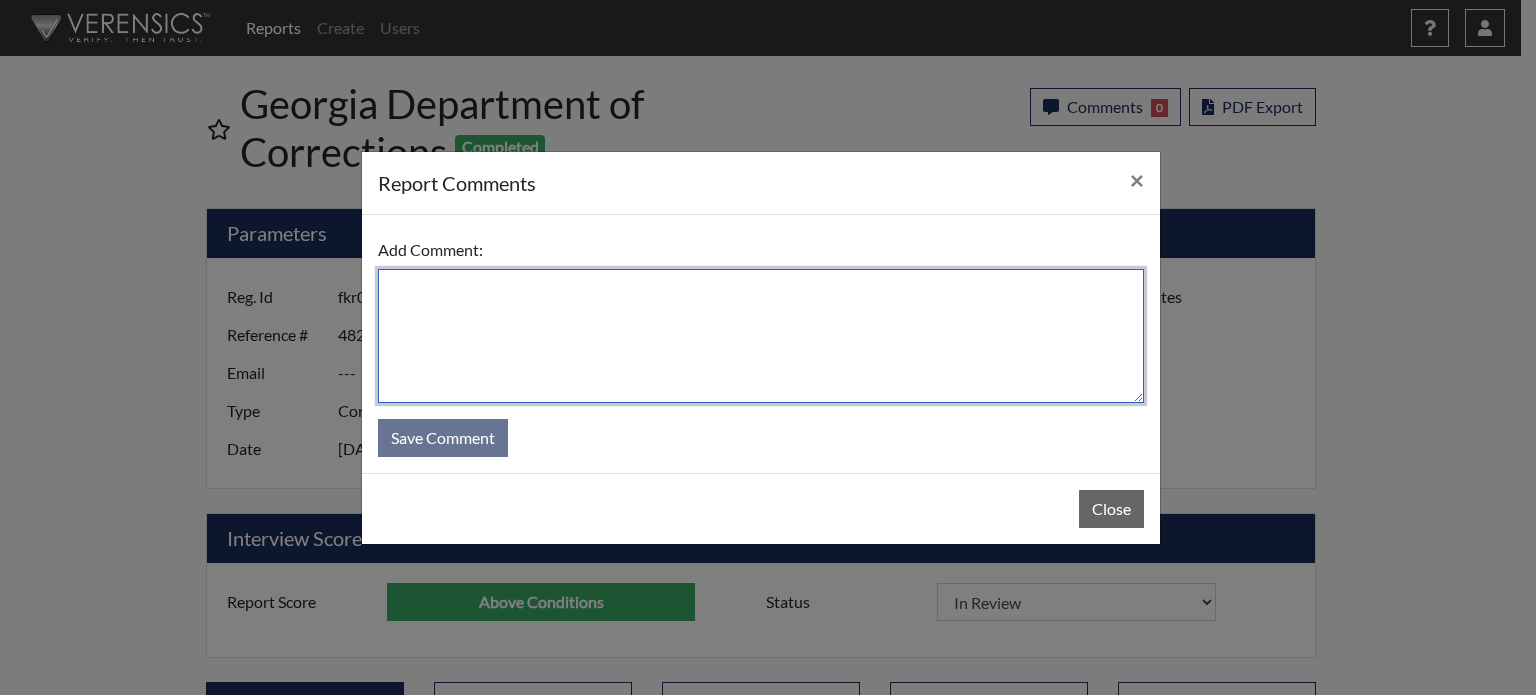 click at bounding box center [761, 336] 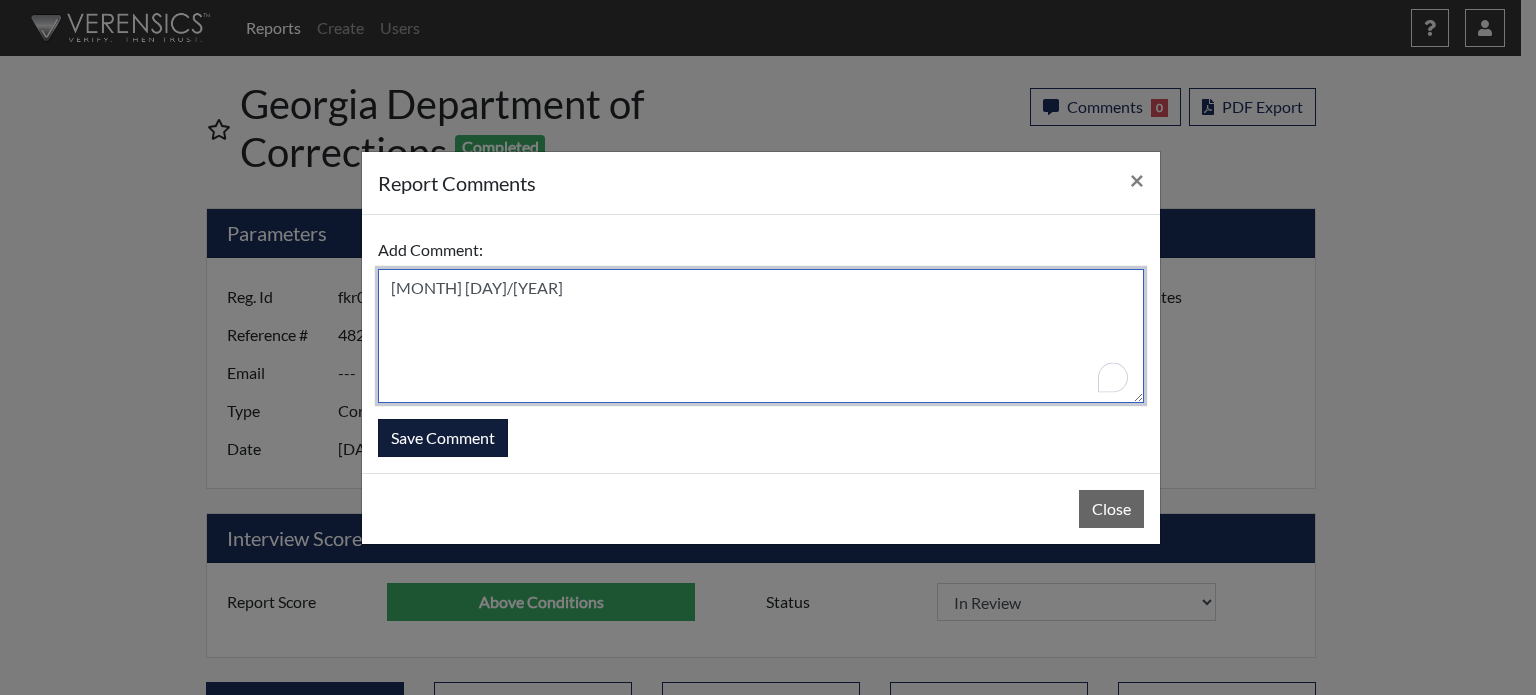 type on "SL 7/9/25" 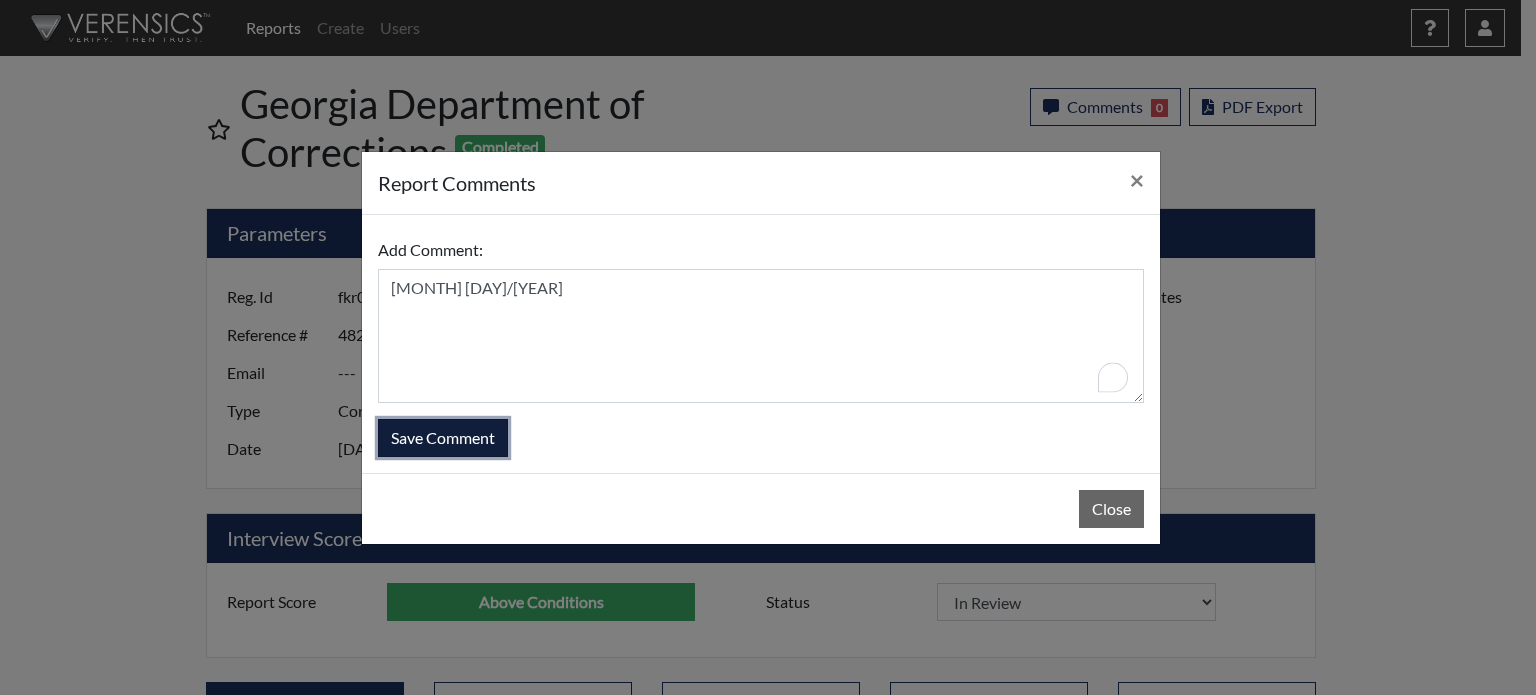 click on "Save Comment" at bounding box center (443, 438) 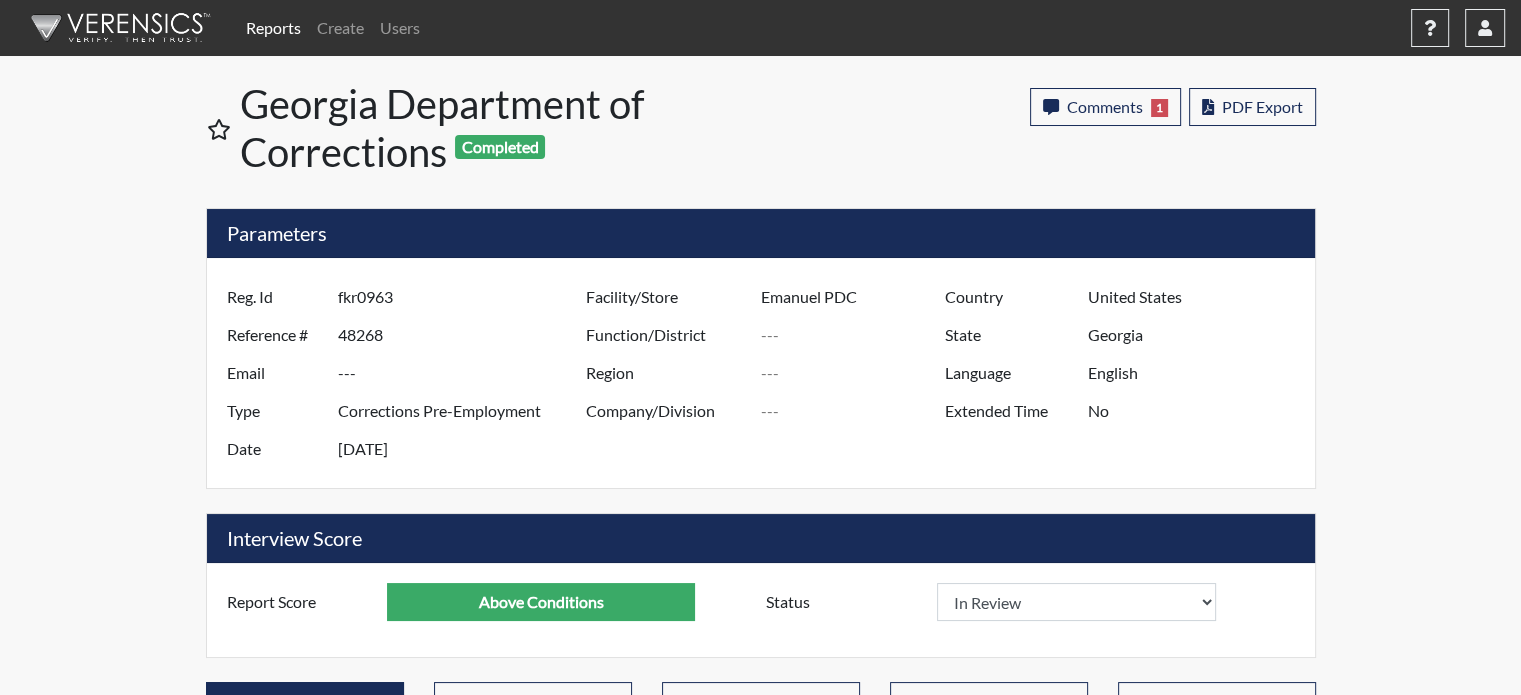 scroll, scrollTop: 999668, scrollLeft: 999168, axis: both 